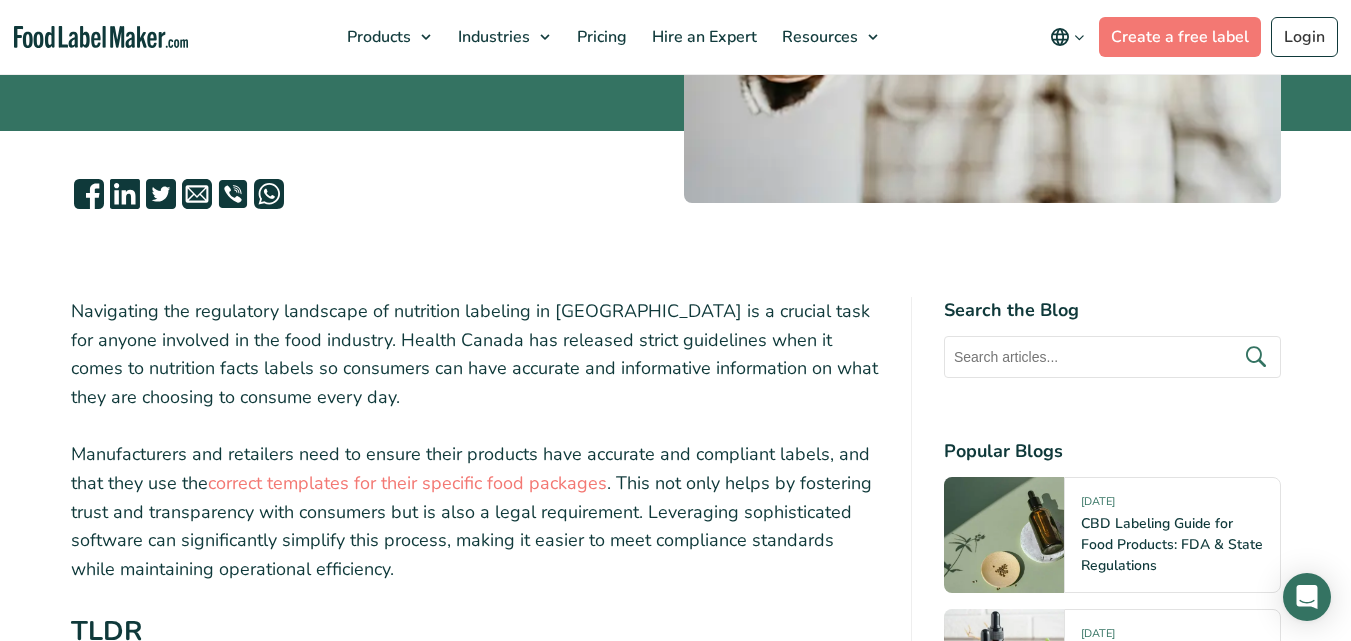 scroll, scrollTop: 527, scrollLeft: 0, axis: vertical 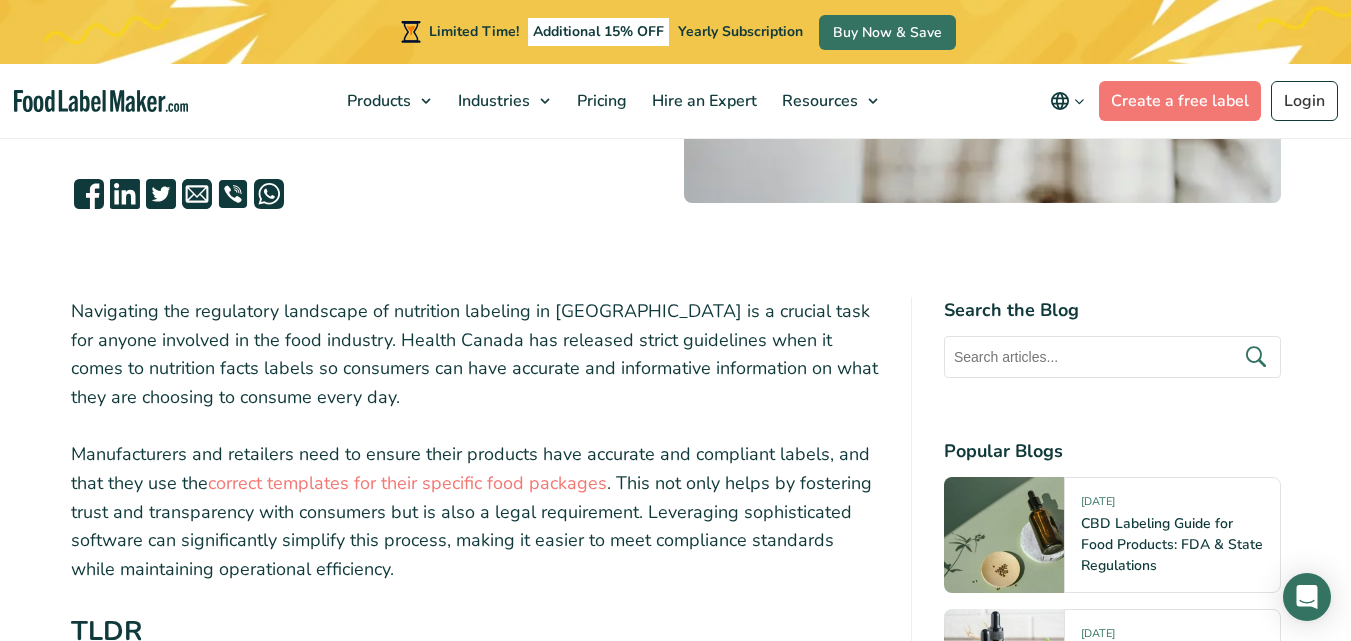 click on "Limited Time!   Additional 15% OFF   Yearly Subscription
Buy Now & Save
Products
Food Nutrition Labelling
Supplements Formulation & Labelling
Industries
Food Manufacturers
Hospitality & Hotels
Supplement Manufacturers
Meal Plan
Restaurants and Food Service
Hospitals & Healthcare
Pricing
Hire an Expert
Resources
Blog
Regulatory Hub
Help Center
FAQ
Video Tutorials
Success Stories
Terms & Conditions
Privacy Policy
English Español Français Deutsch
English Español Français Deutsch                          Login" at bounding box center [675, 5430] 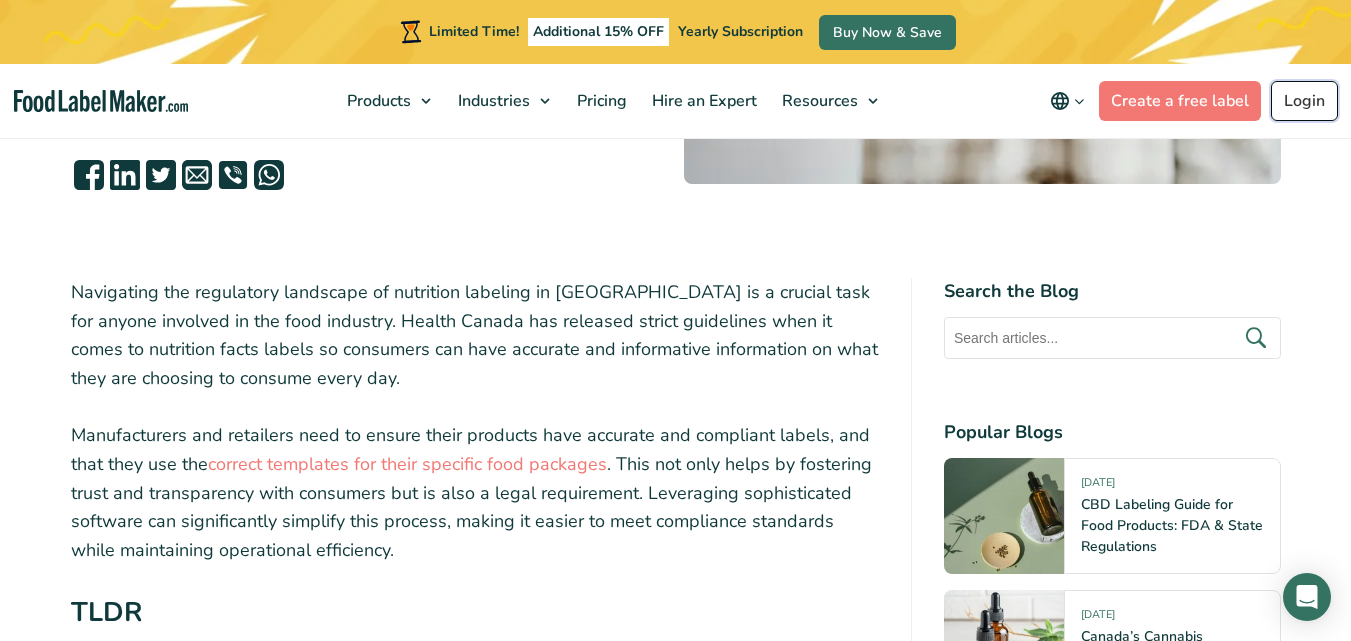 click on "Login" at bounding box center (1304, 101) 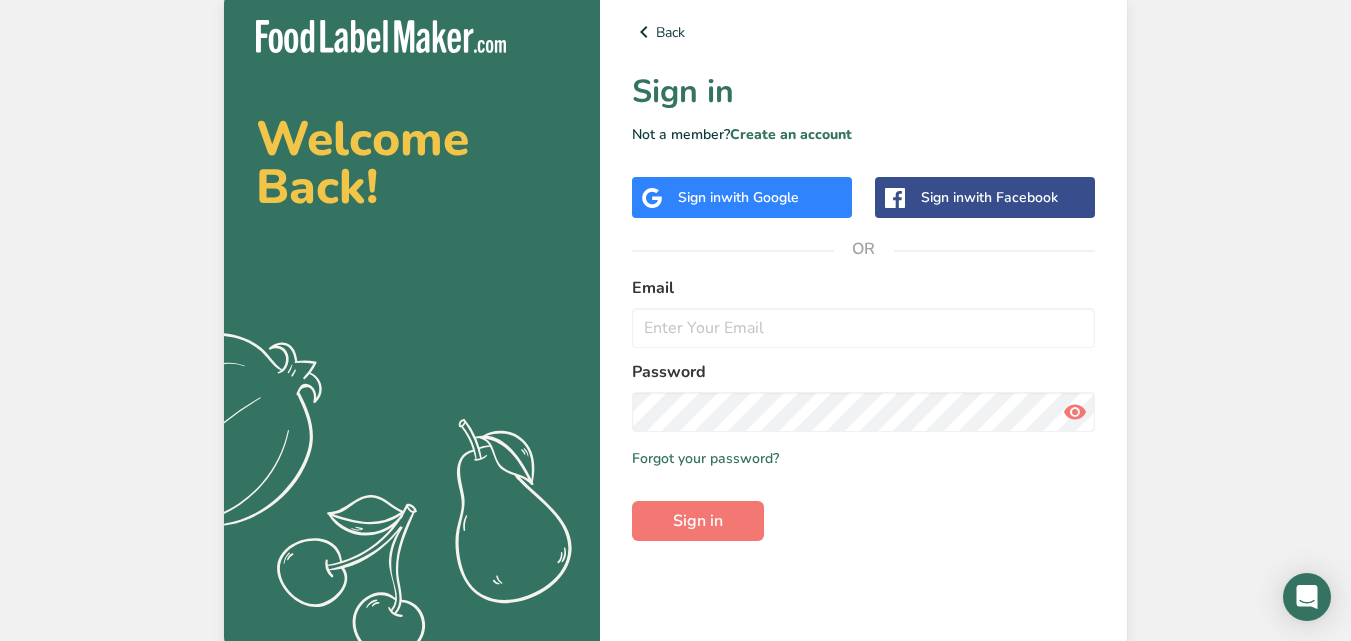 scroll, scrollTop: 0, scrollLeft: 0, axis: both 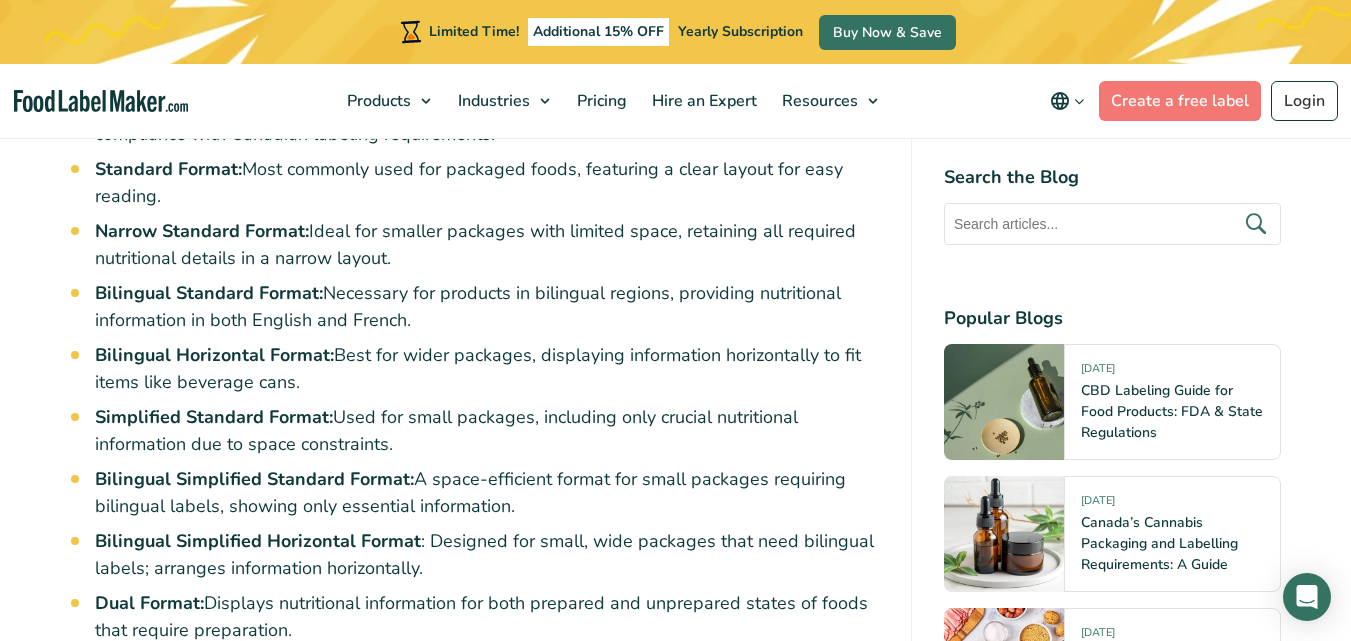 click on "Bilingual Standard Format:" at bounding box center [209, 293] 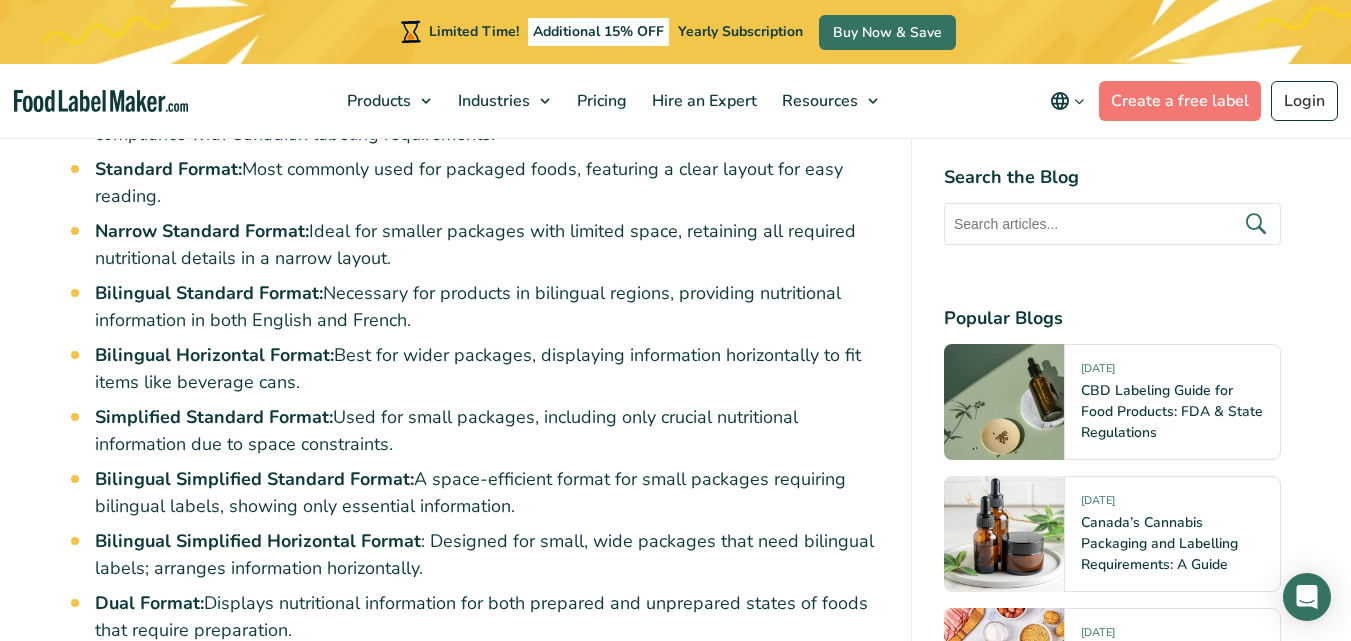 click on "Bilingual Standard Format:  Necessary for products in bilingual regions, providing nutritional information in both English and French." at bounding box center (487, 307) 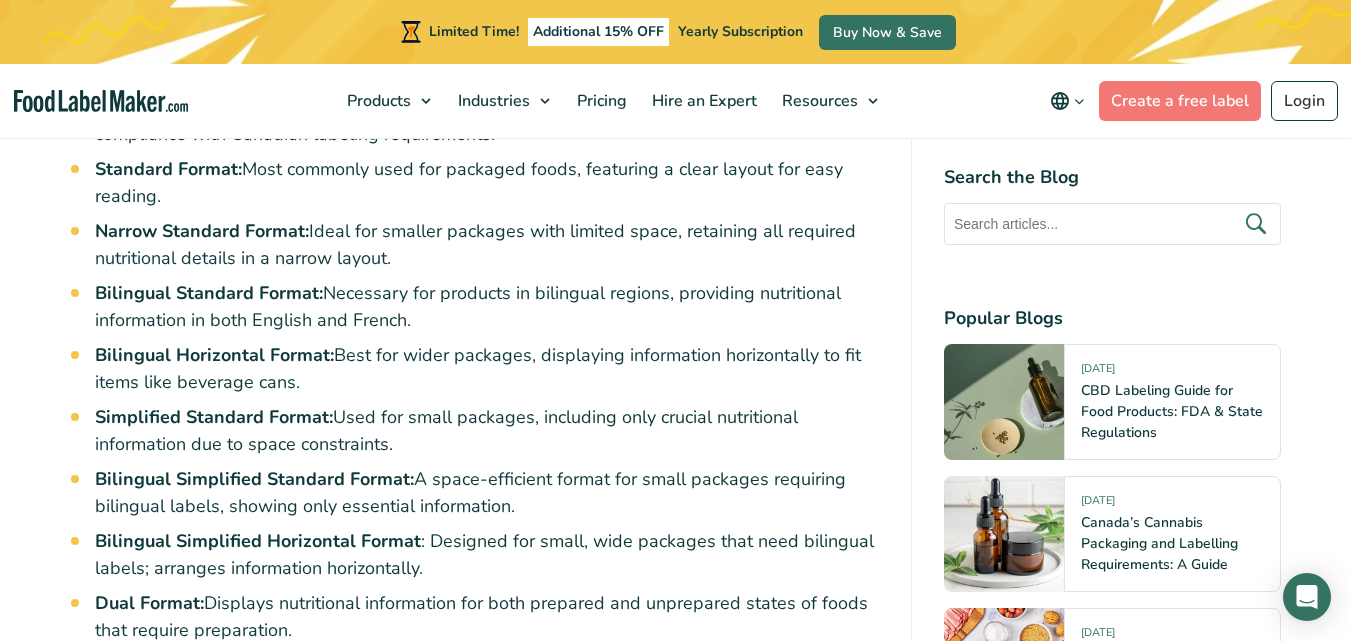 scroll, scrollTop: 0, scrollLeft: 0, axis: both 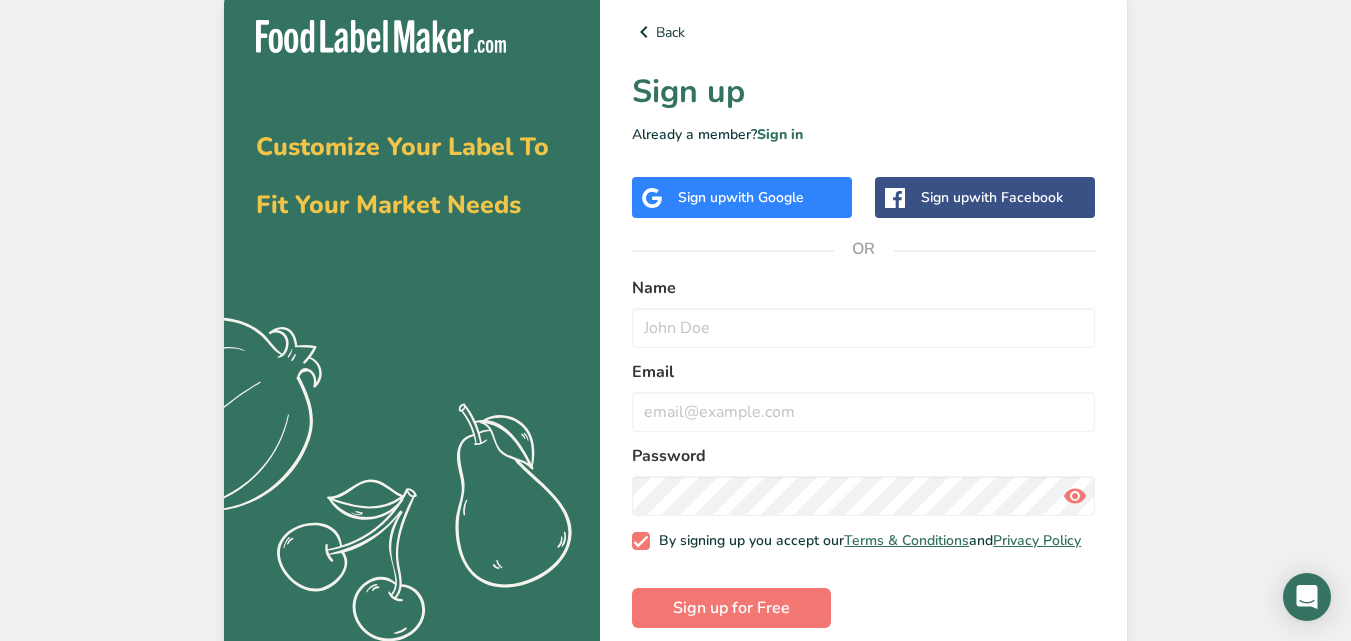 click on "Sign up  with Google" at bounding box center (742, 197) 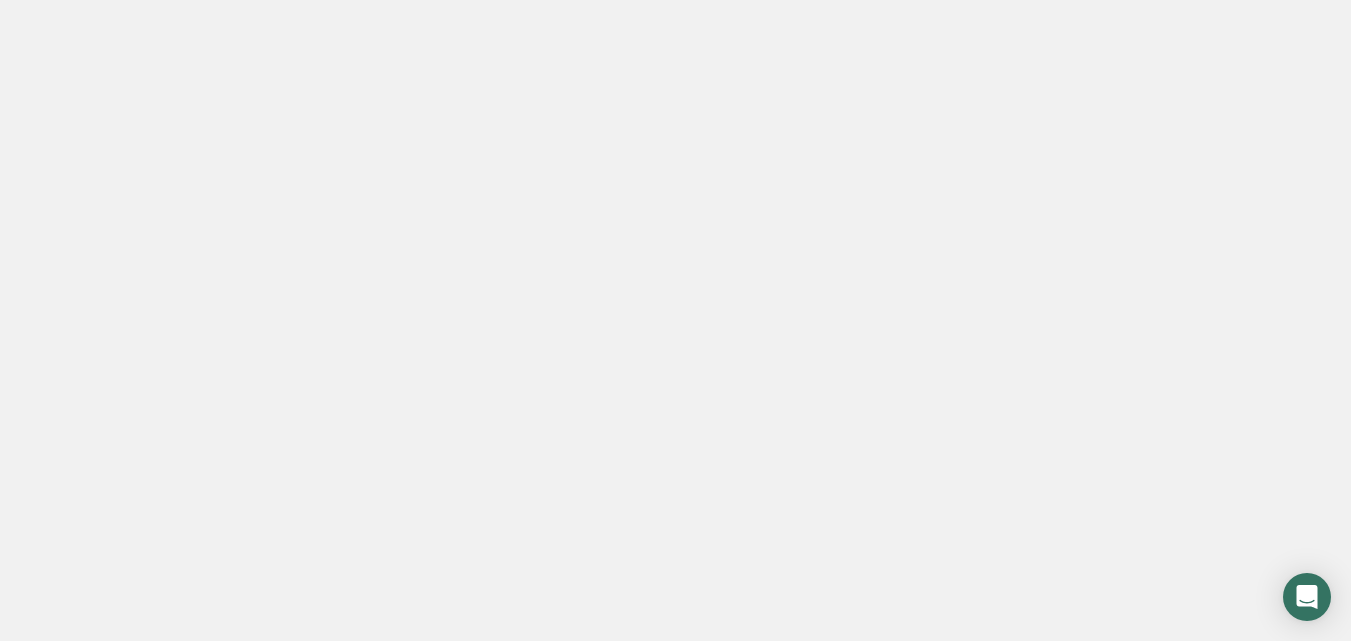 scroll, scrollTop: 0, scrollLeft: 0, axis: both 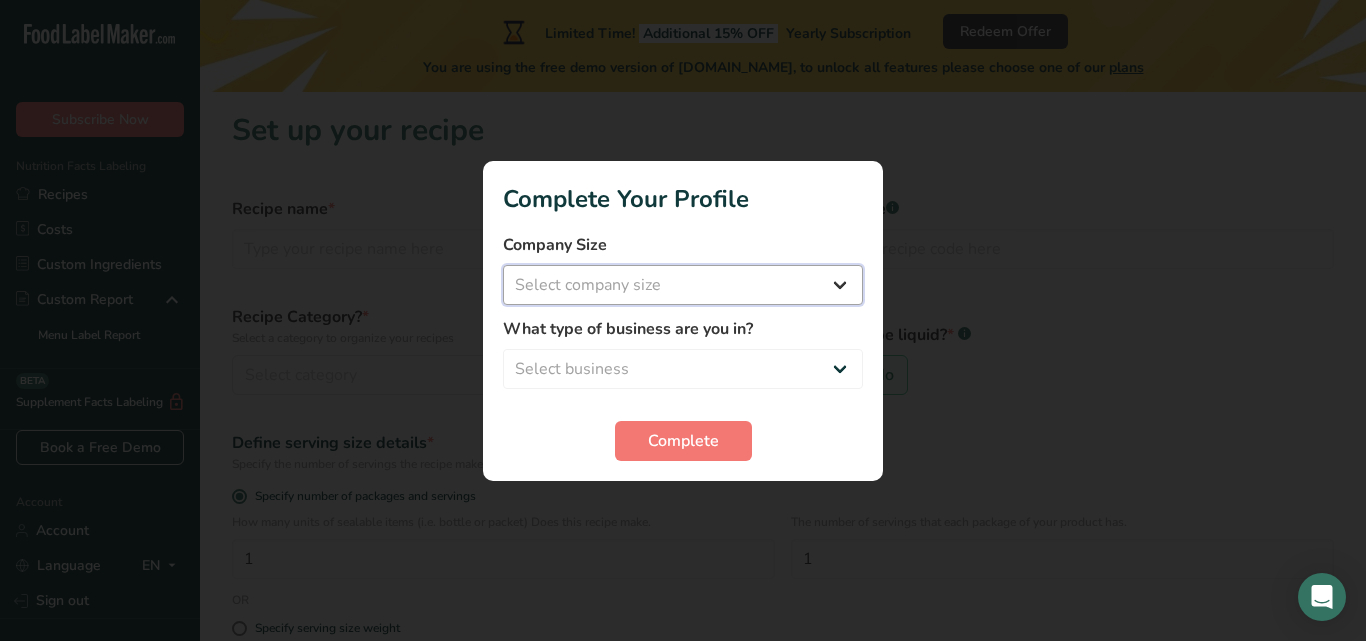 click on "Select company size
Fewer than 10 Employees
10 to 50 Employees
51 to 500 Employees
Over 500 Employees" at bounding box center (683, 285) 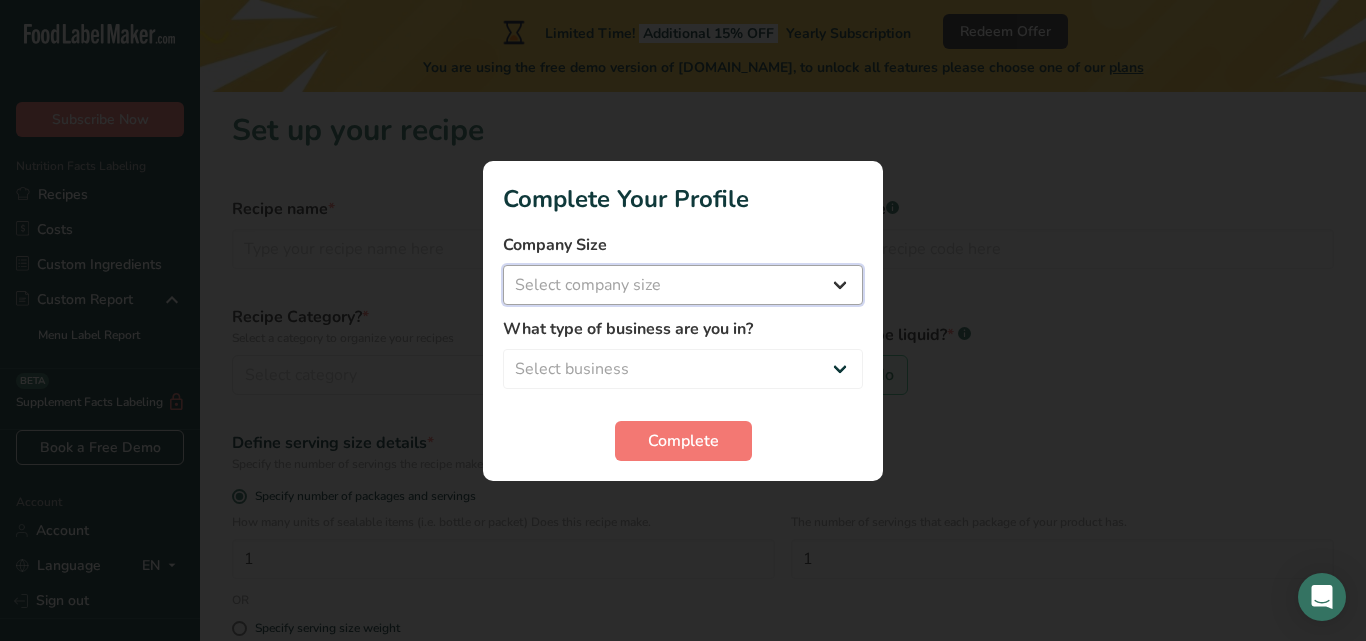 select on "3" 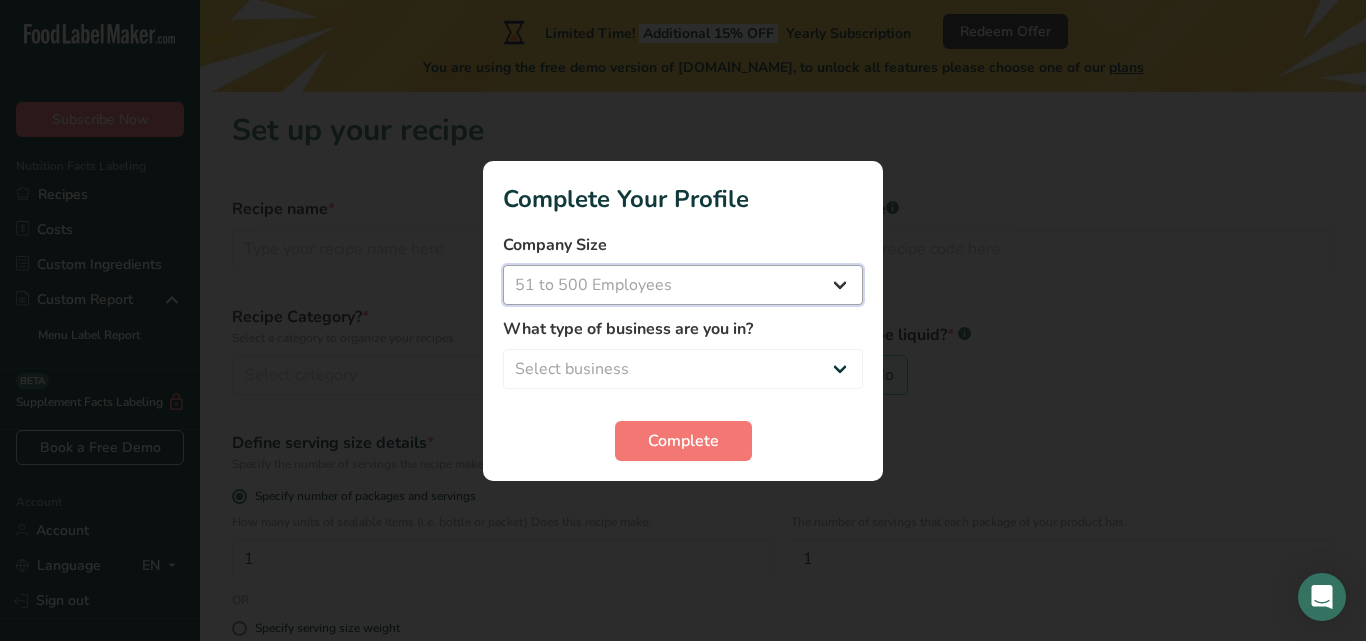 click on "Select company size
Fewer than 10 Employees
10 to 50 Employees
51 to 500 Employees
Over 500 Employees" at bounding box center [683, 285] 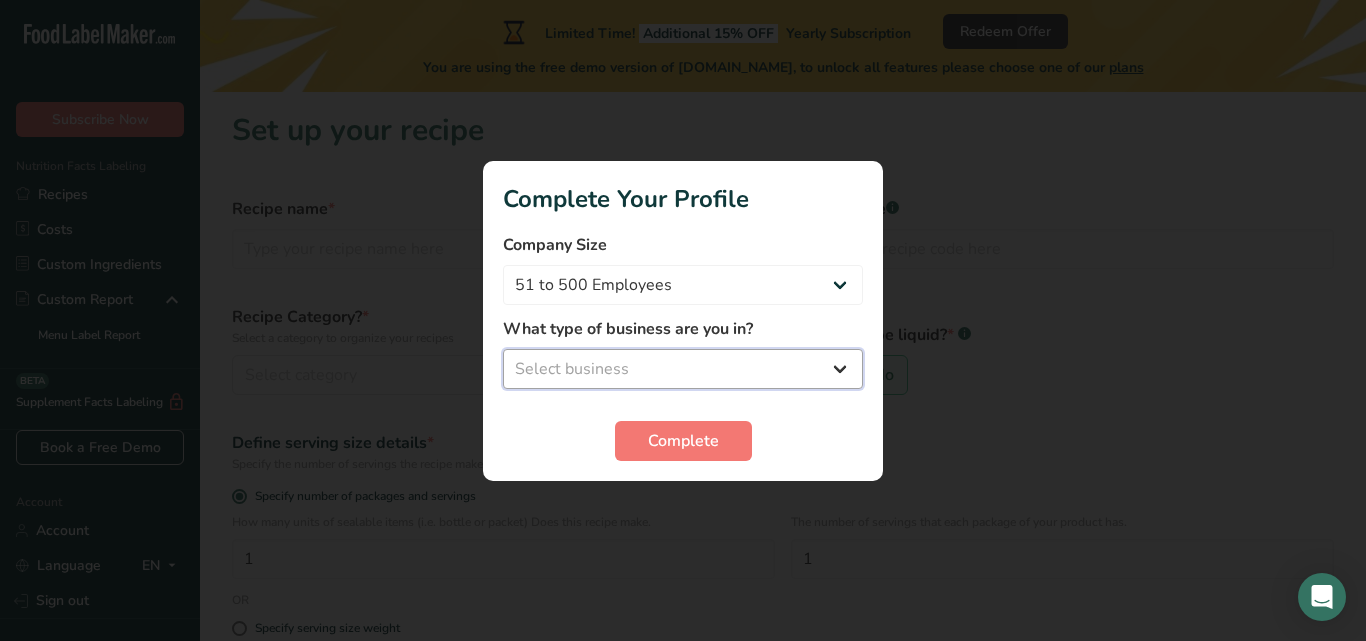 click on "Select business
Packaged Food Manufacturer
Restaurant & Cafe
Bakery
Meal Plans & Catering Company
Nutritionist
Food Blogger
Personal Trainer
Other" at bounding box center (683, 369) 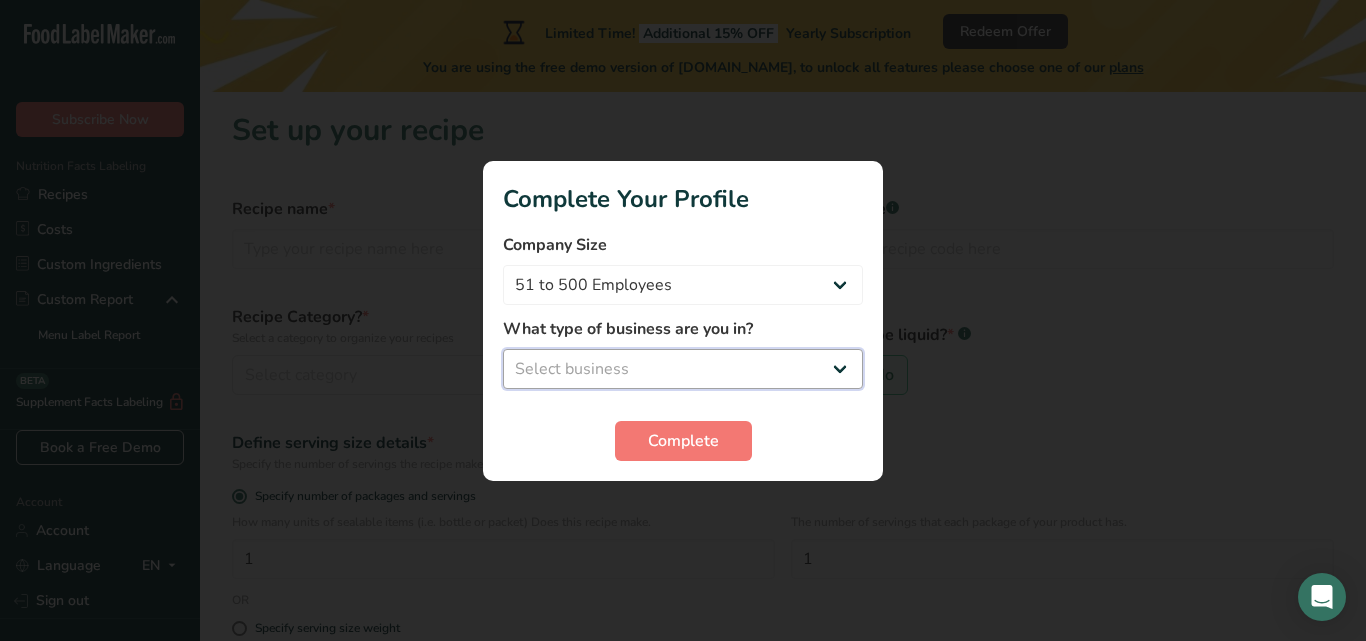 select on "1" 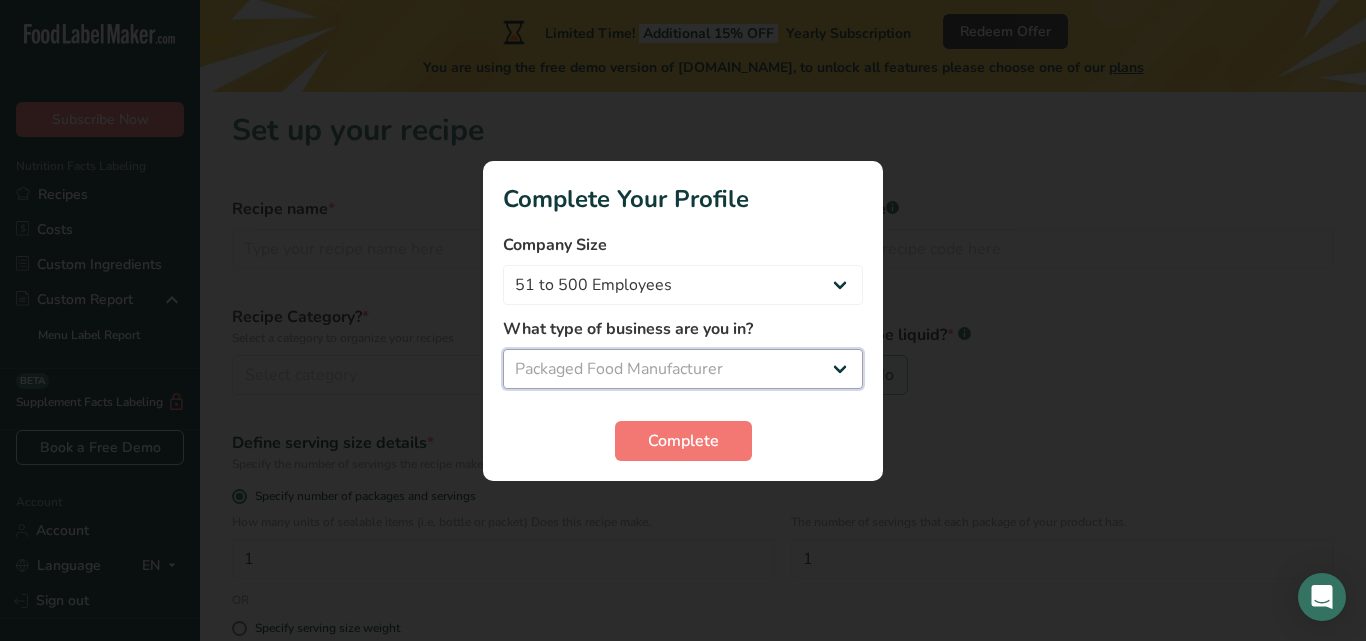 click on "Select business
Packaged Food Manufacturer
Restaurant & Cafe
Bakery
Meal Plans & Catering Company
Nutritionist
Food Blogger
Personal Trainer
Other" at bounding box center [683, 369] 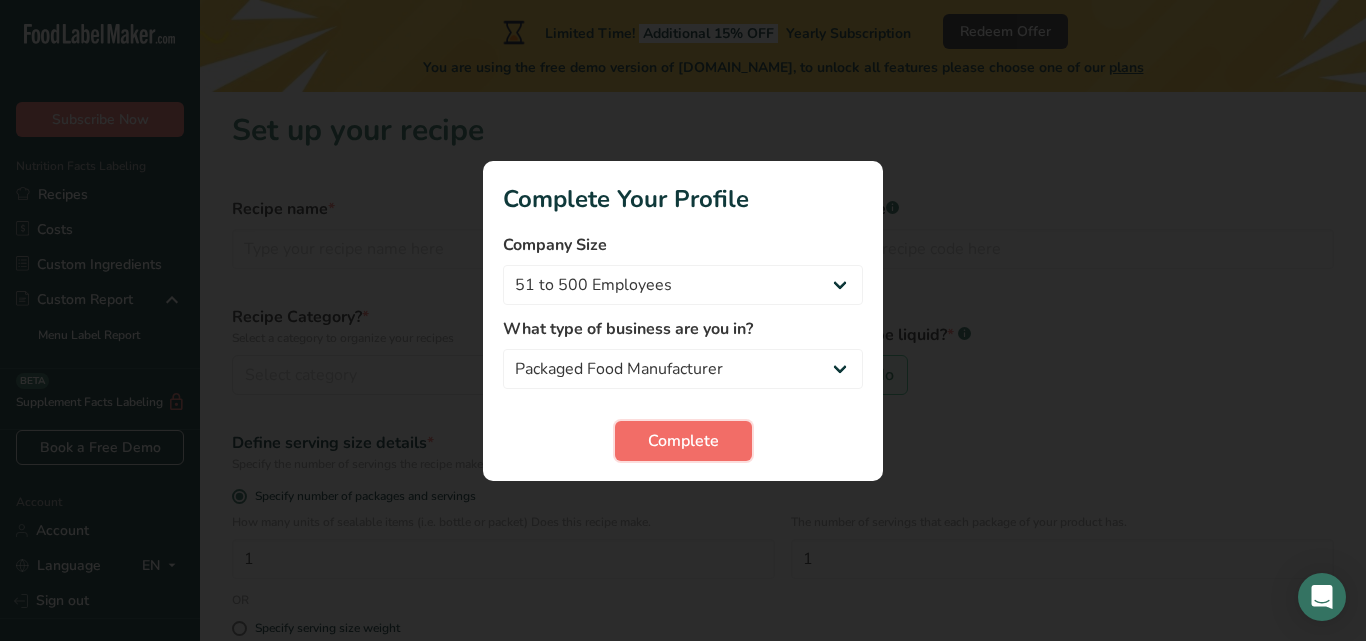 click on "Complete" at bounding box center (683, 441) 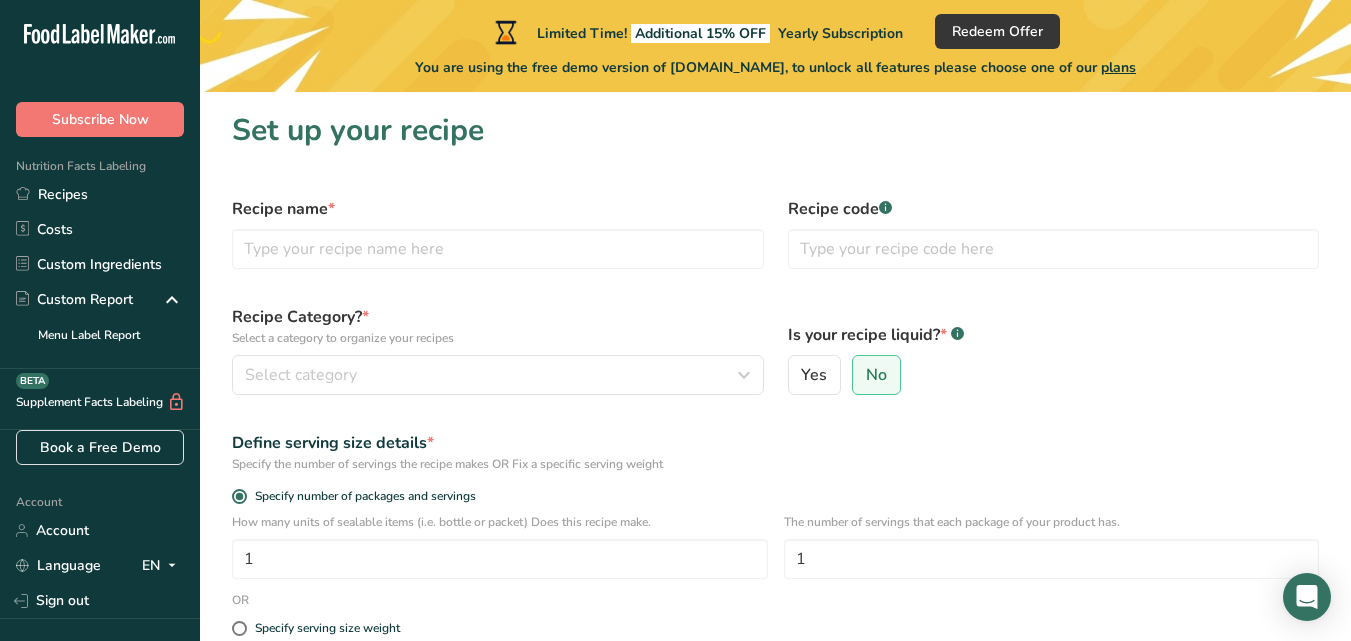 drag, startPoint x: 694, startPoint y: 433, endPoint x: 746, endPoint y: 440, distance: 52.46904 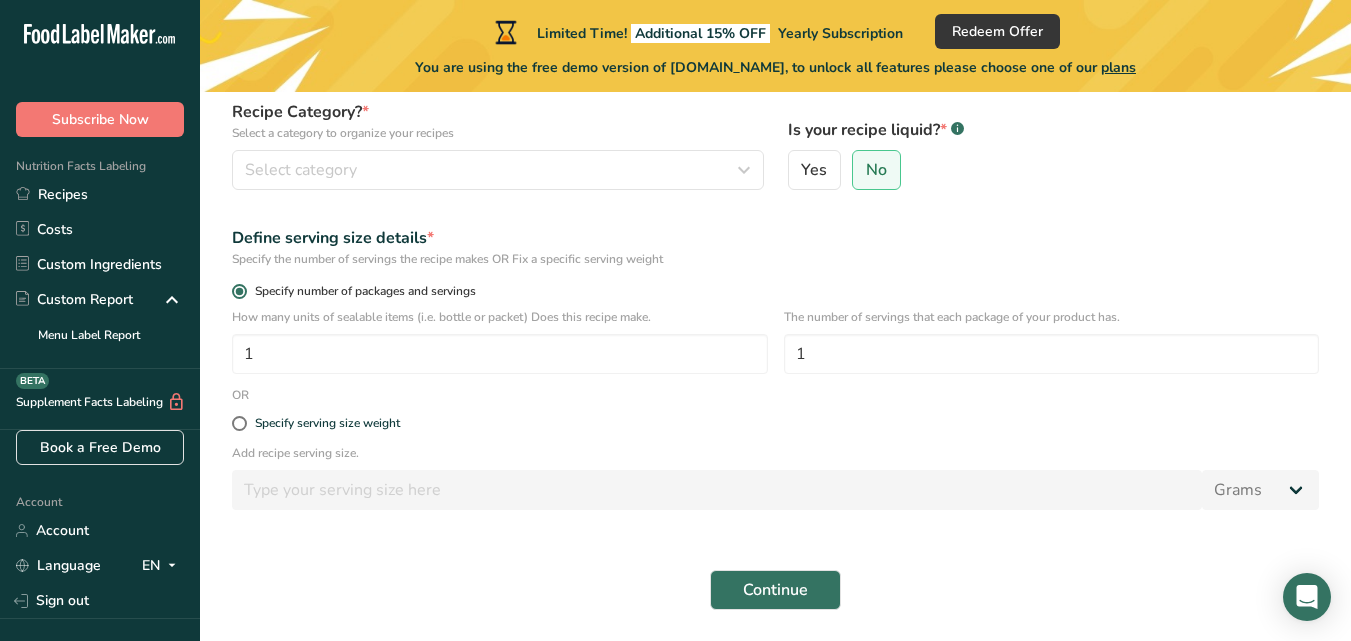 scroll, scrollTop: 170, scrollLeft: 0, axis: vertical 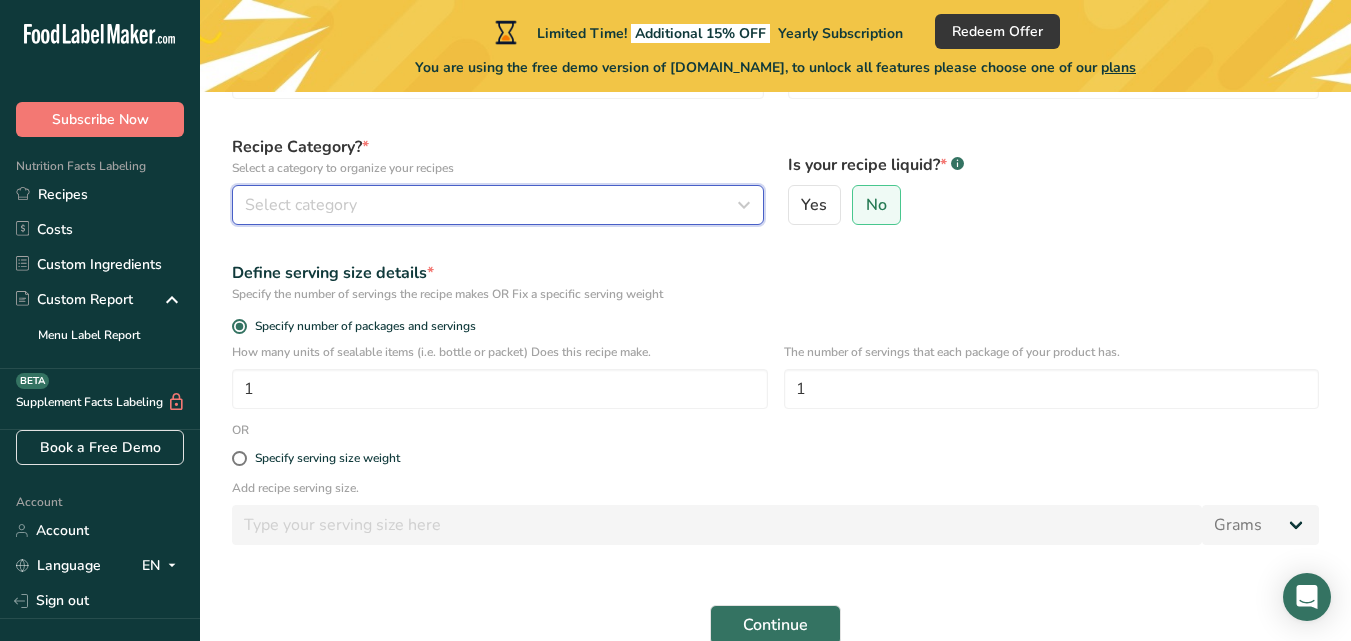 click on "Select category" at bounding box center (492, 205) 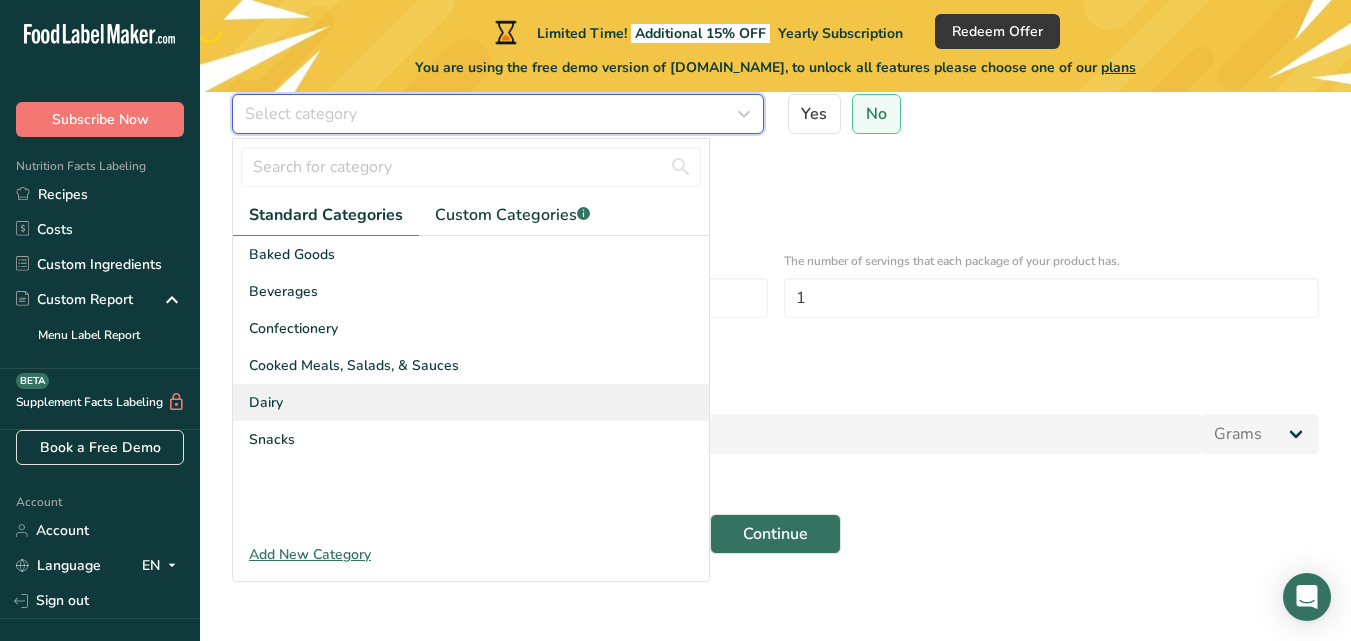 scroll, scrollTop: 270, scrollLeft: 0, axis: vertical 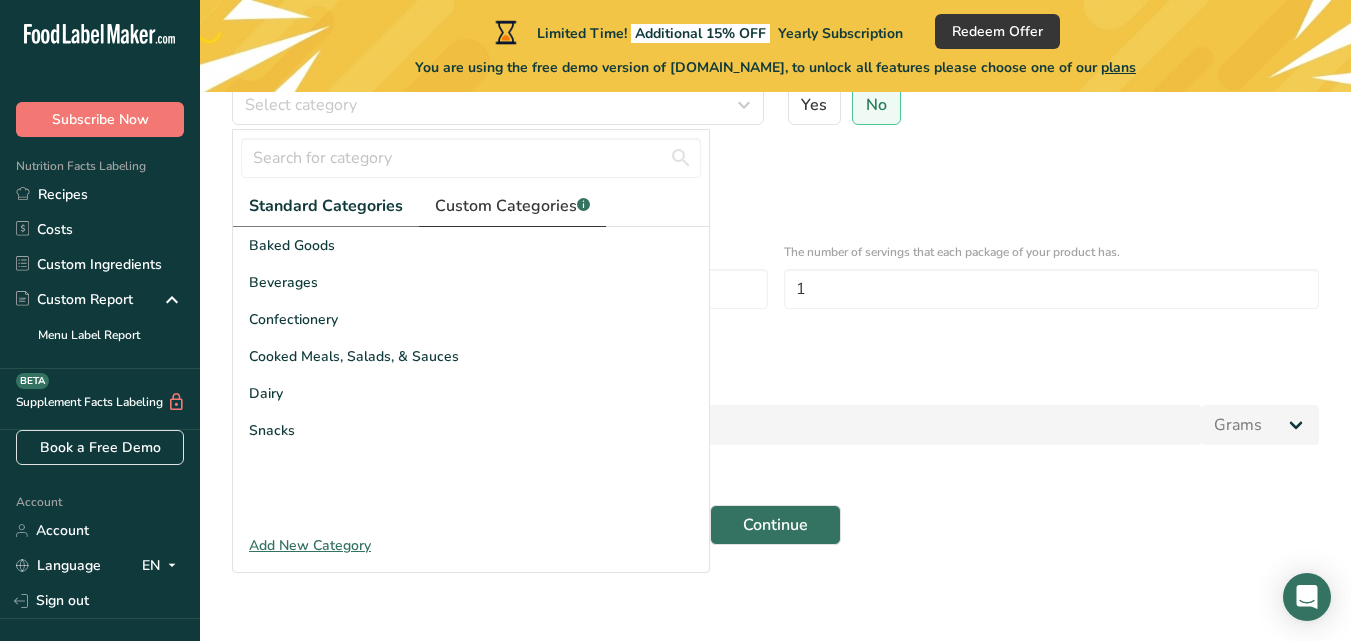 click on "Custom Categories
.a-a{fill:#347362;}.b-a{fill:#fff;}" at bounding box center (512, 206) 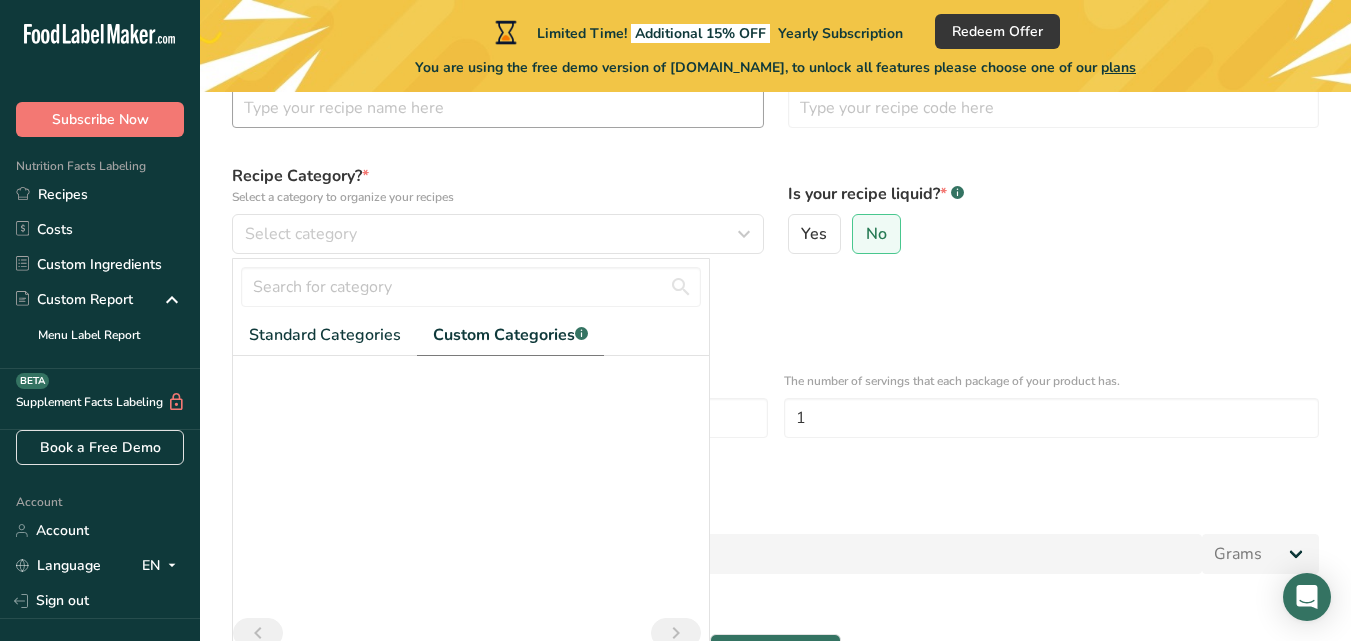 scroll, scrollTop: 0, scrollLeft: 0, axis: both 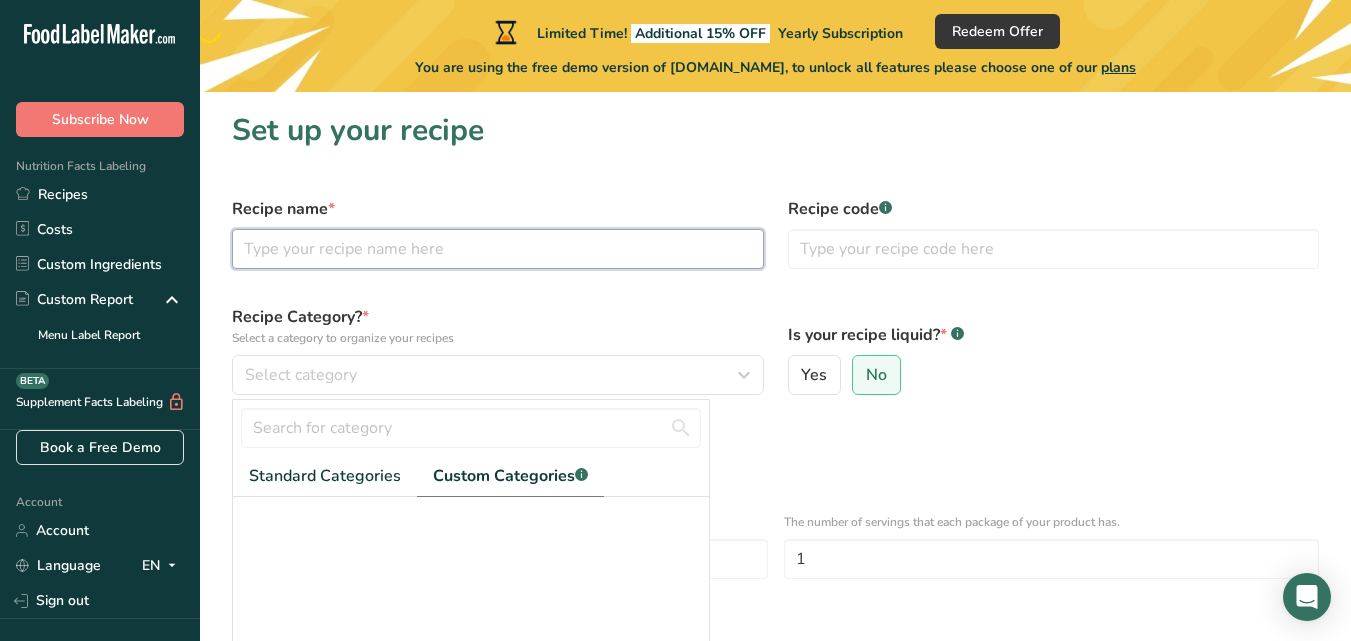 click at bounding box center [498, 249] 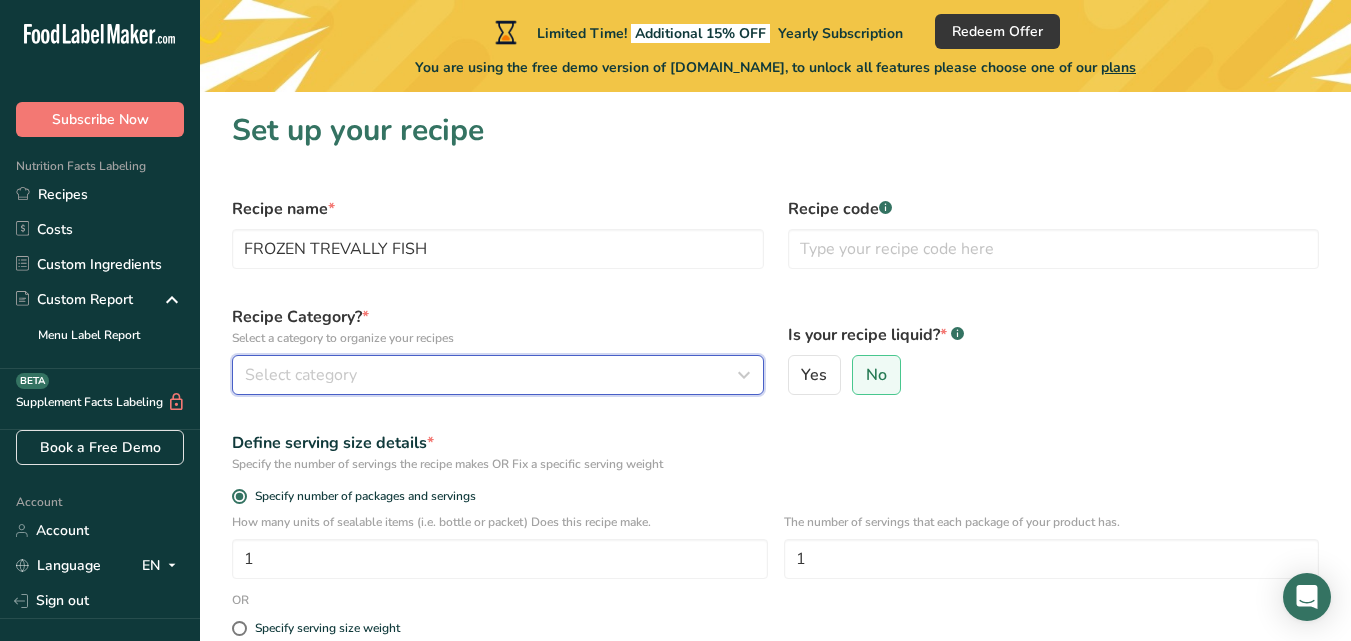 click on "Select category" at bounding box center [492, 375] 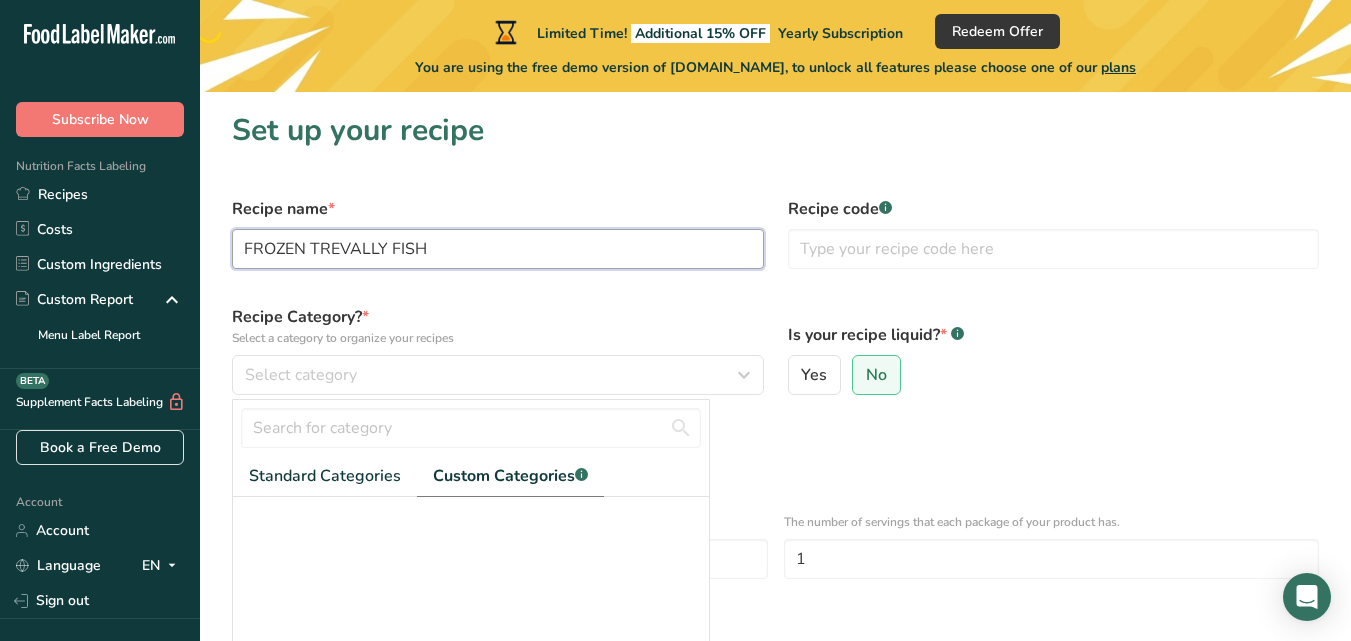 drag, startPoint x: 307, startPoint y: 249, endPoint x: 232, endPoint y: 251, distance: 75.026665 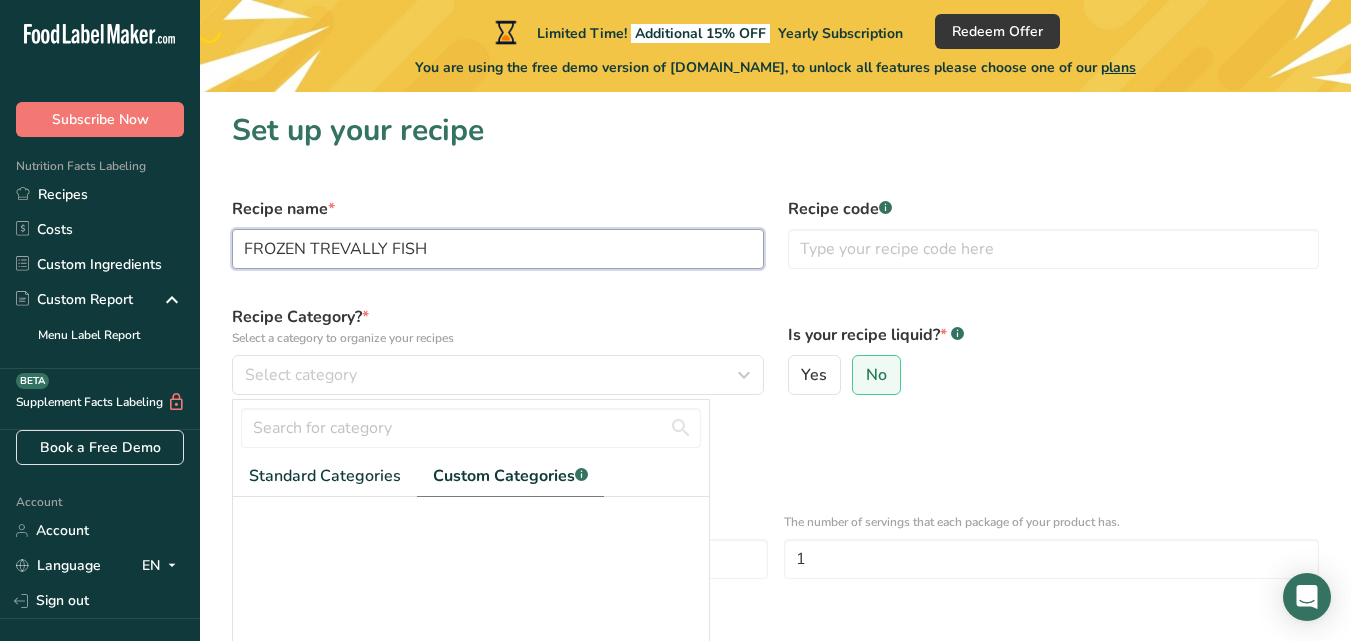 click on "FROZEN TREVALLY FISH" at bounding box center (498, 249) 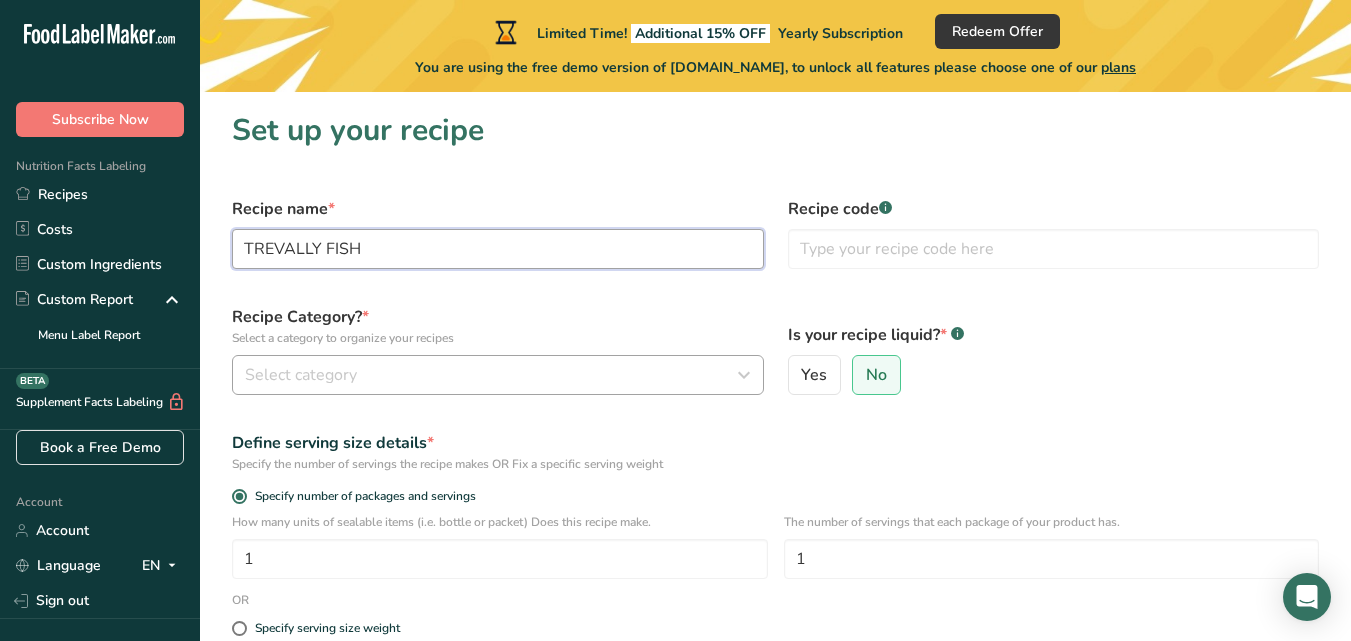 type on "TREVALLY FISH" 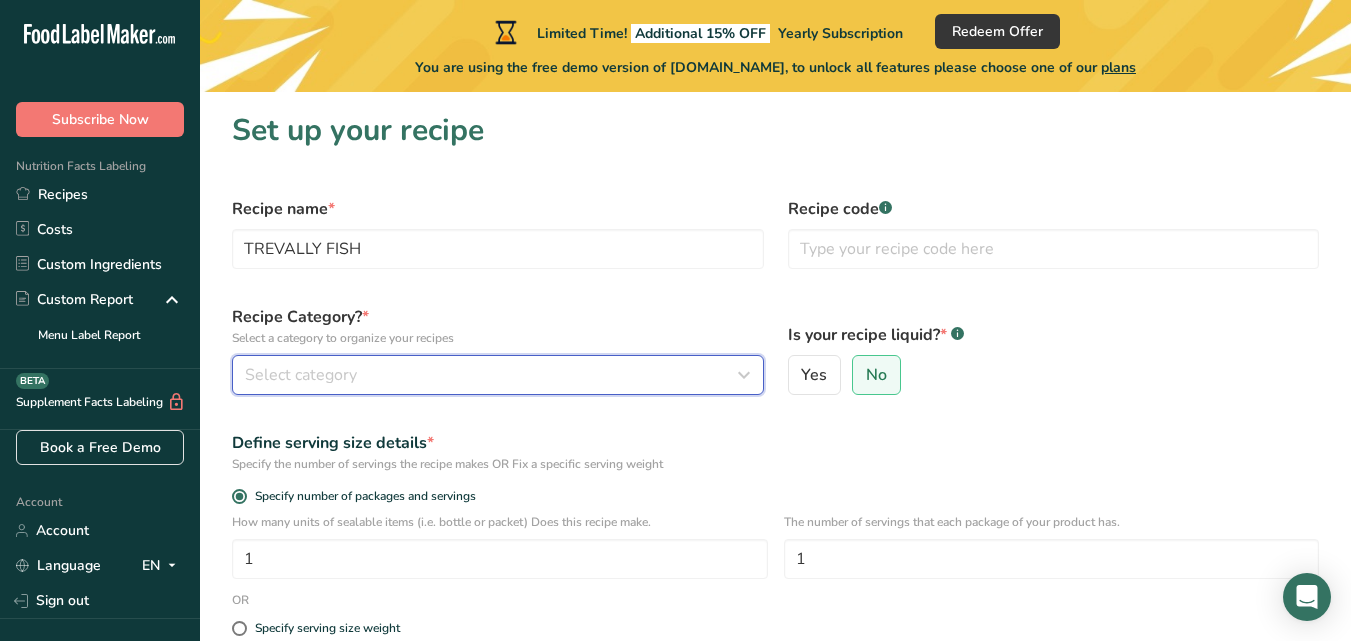 click on "Select category" at bounding box center [301, 375] 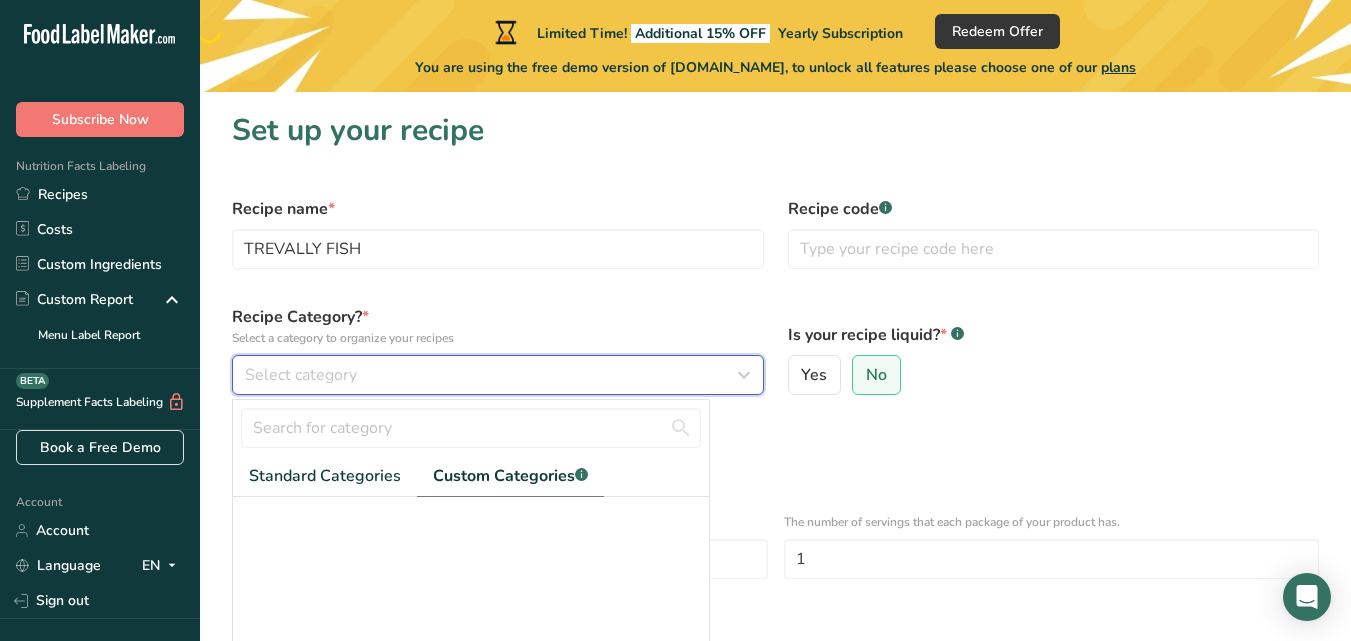 click on "Select category" at bounding box center [301, 375] 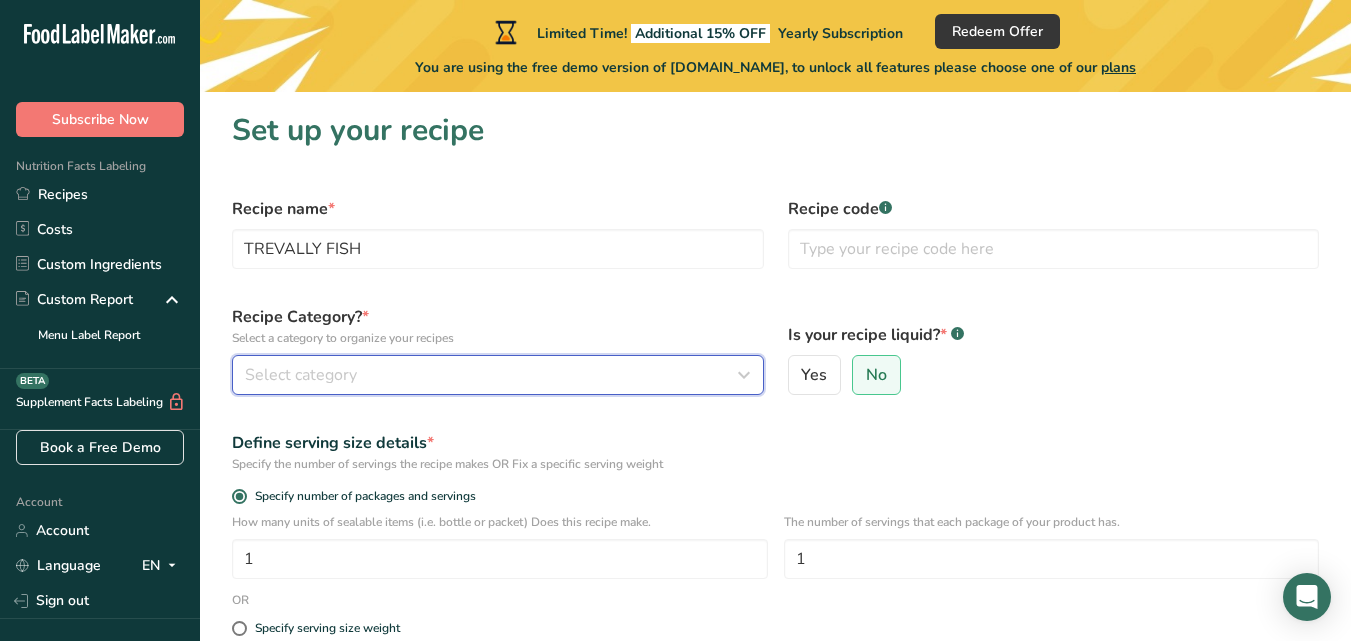 type 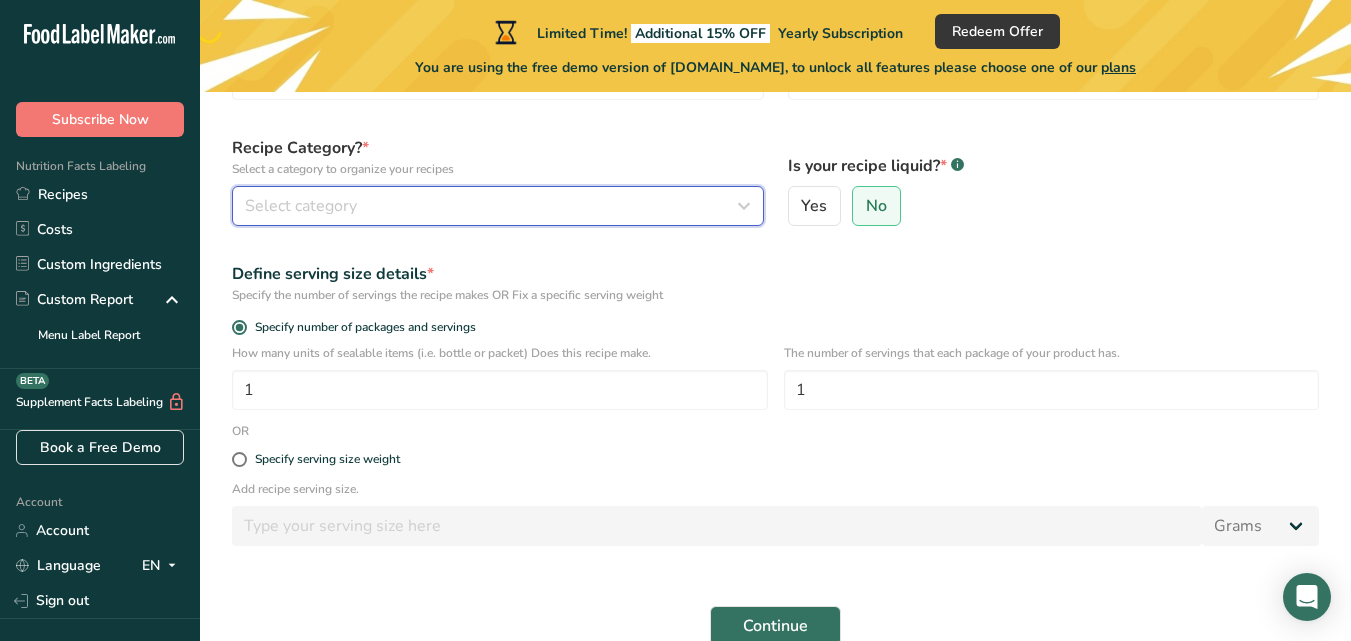 scroll, scrollTop: 170, scrollLeft: 0, axis: vertical 